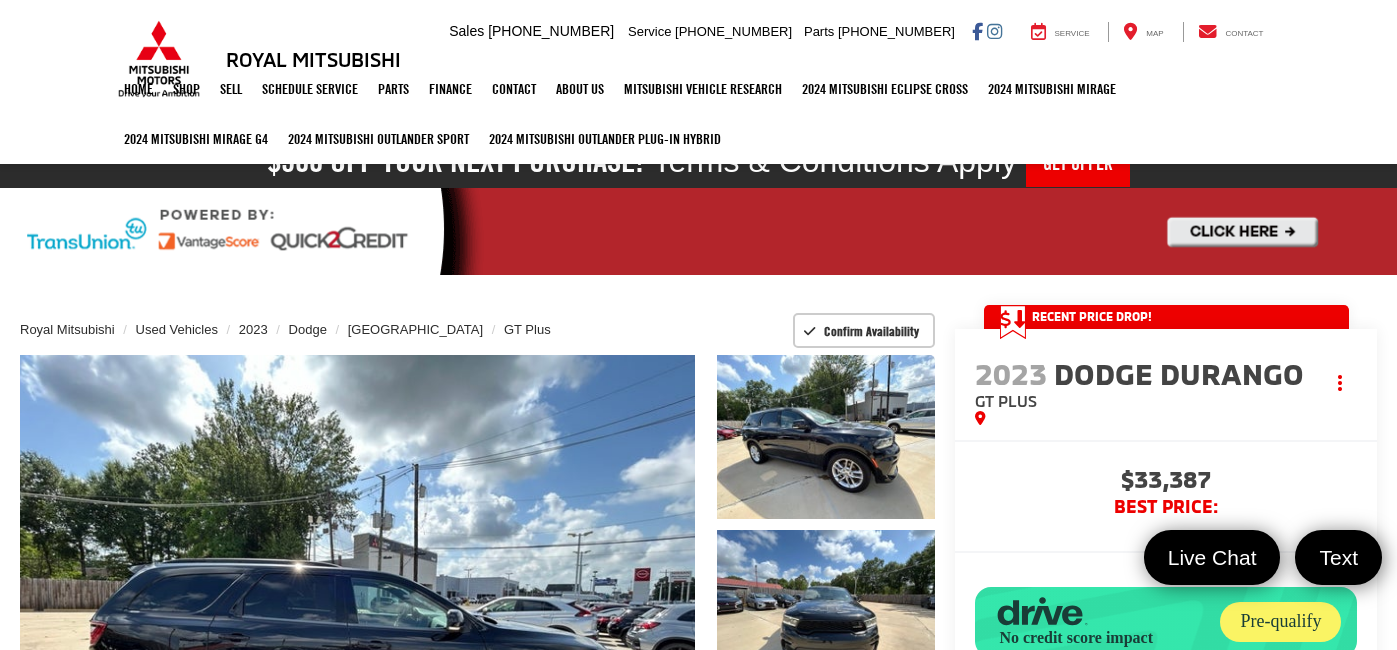 scroll, scrollTop: 785, scrollLeft: 0, axis: vertical 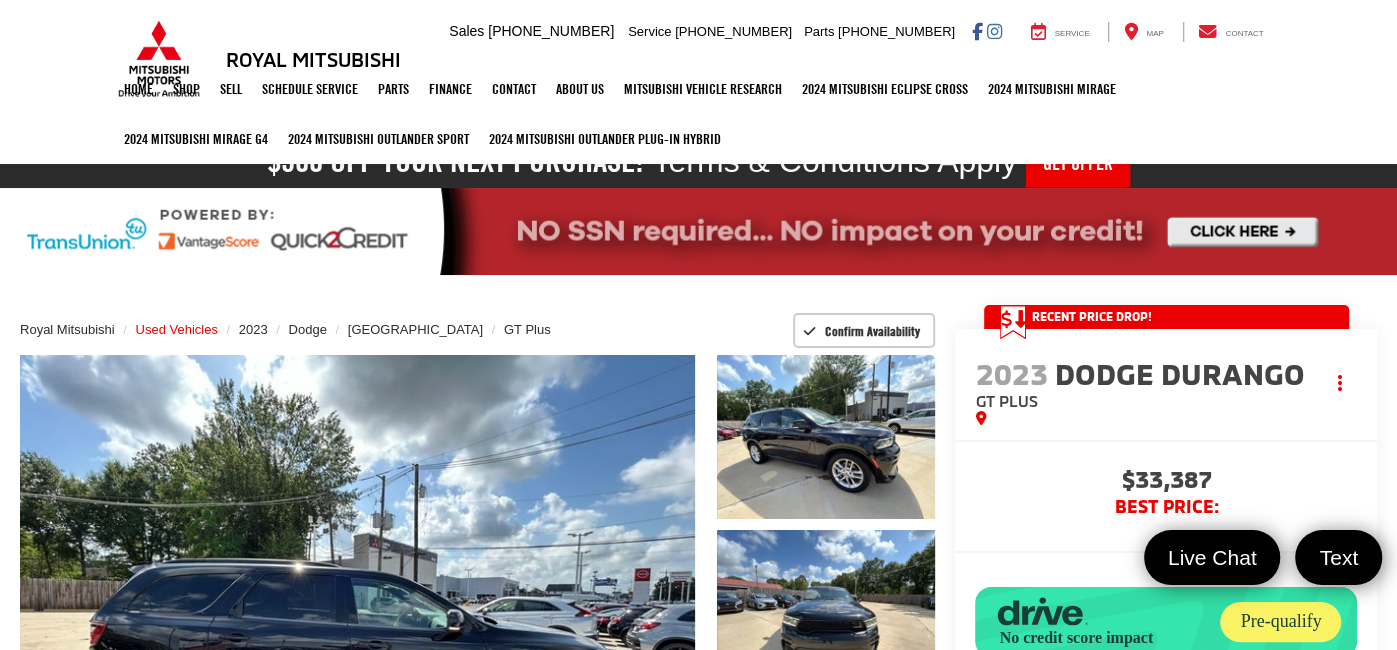 click on "Used Vehicles" at bounding box center [177, 329] 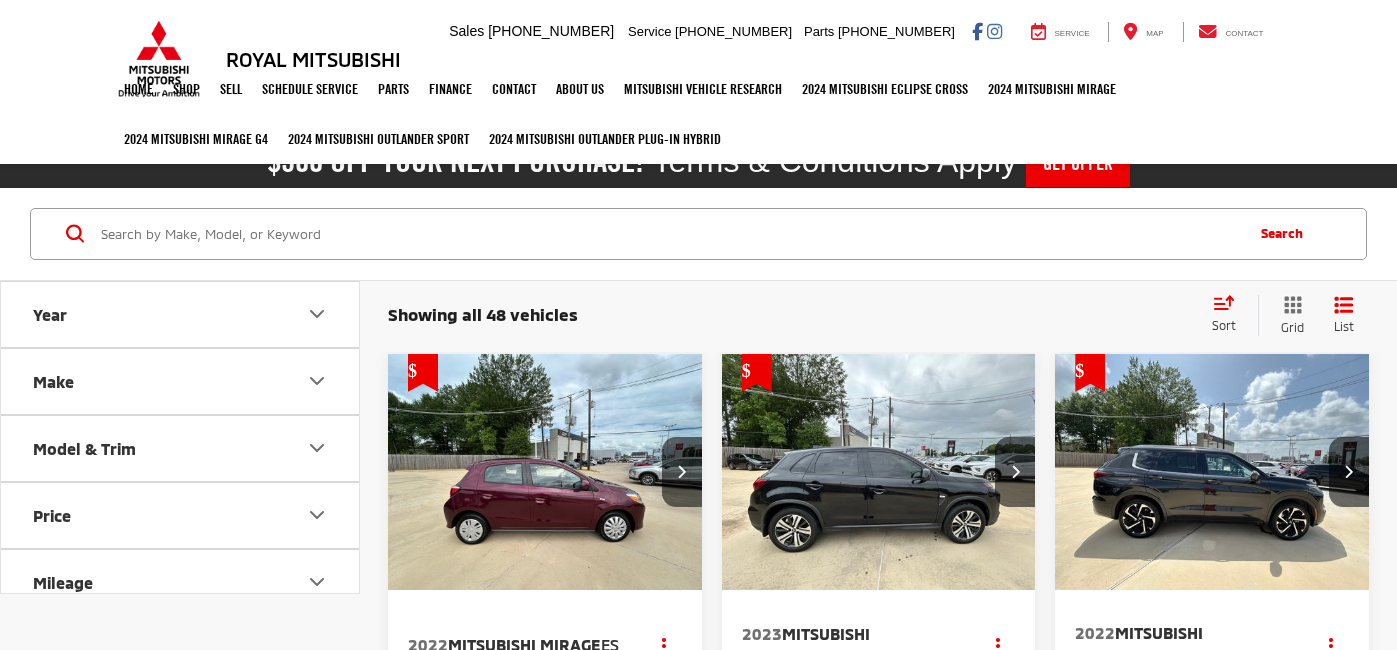 scroll, scrollTop: 0, scrollLeft: 0, axis: both 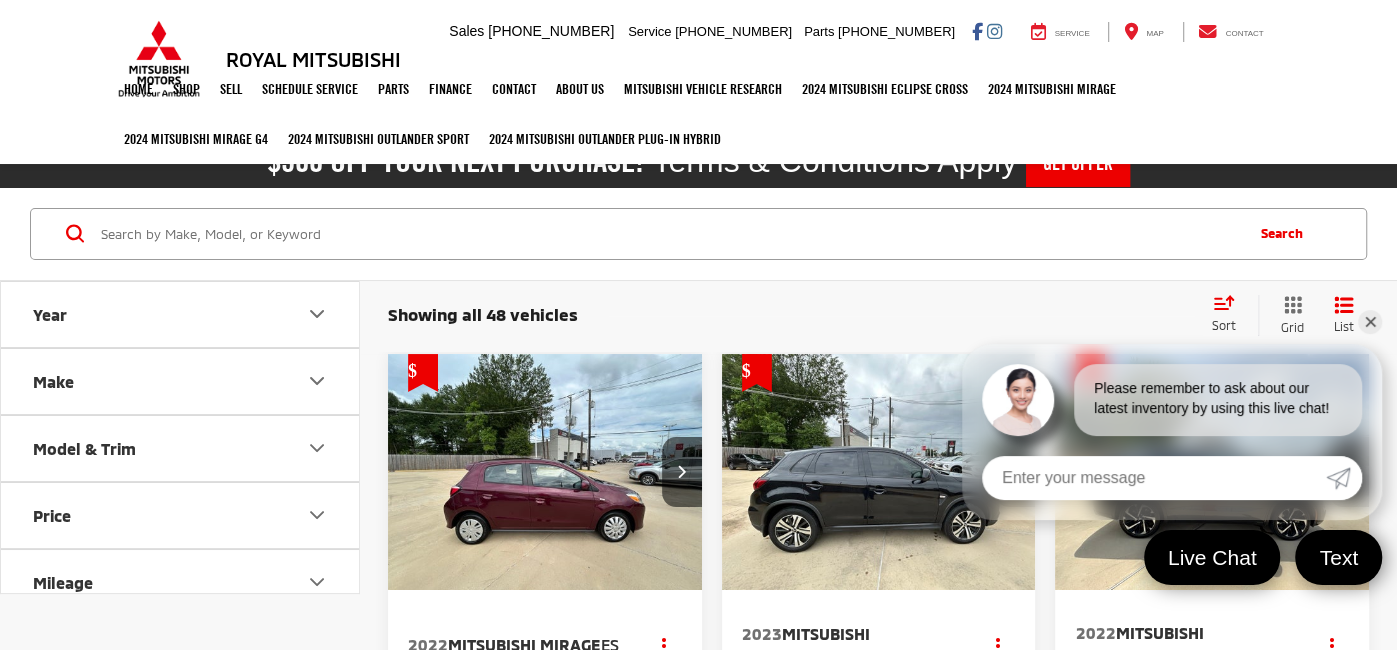 click on "Model & Trim" at bounding box center (181, 448) 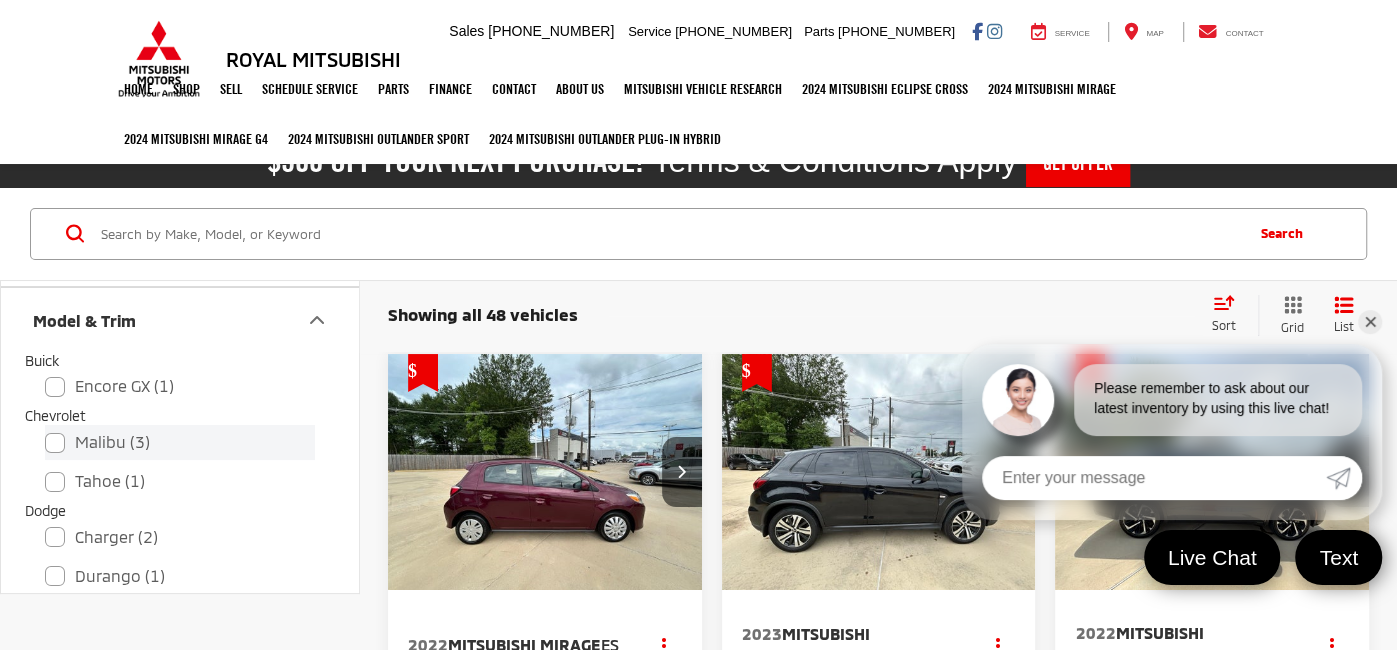 scroll, scrollTop: 157, scrollLeft: 0, axis: vertical 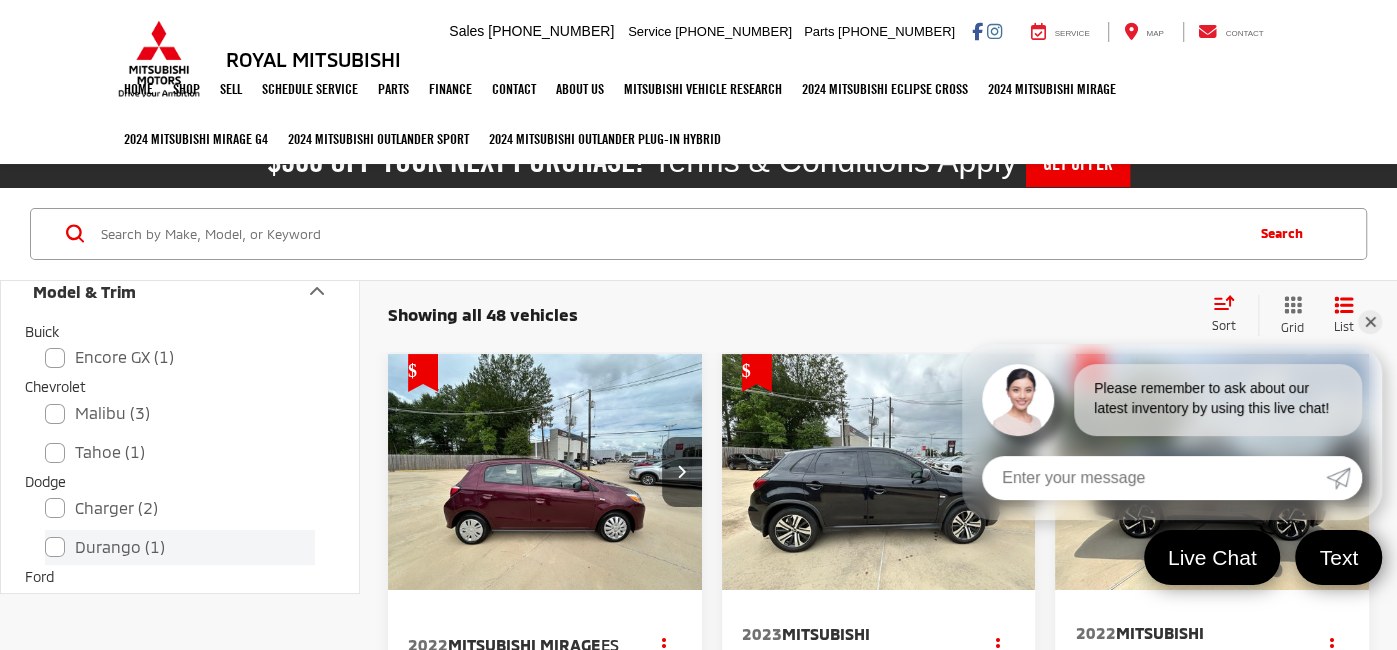 click on "Durango (1)" at bounding box center (180, 547) 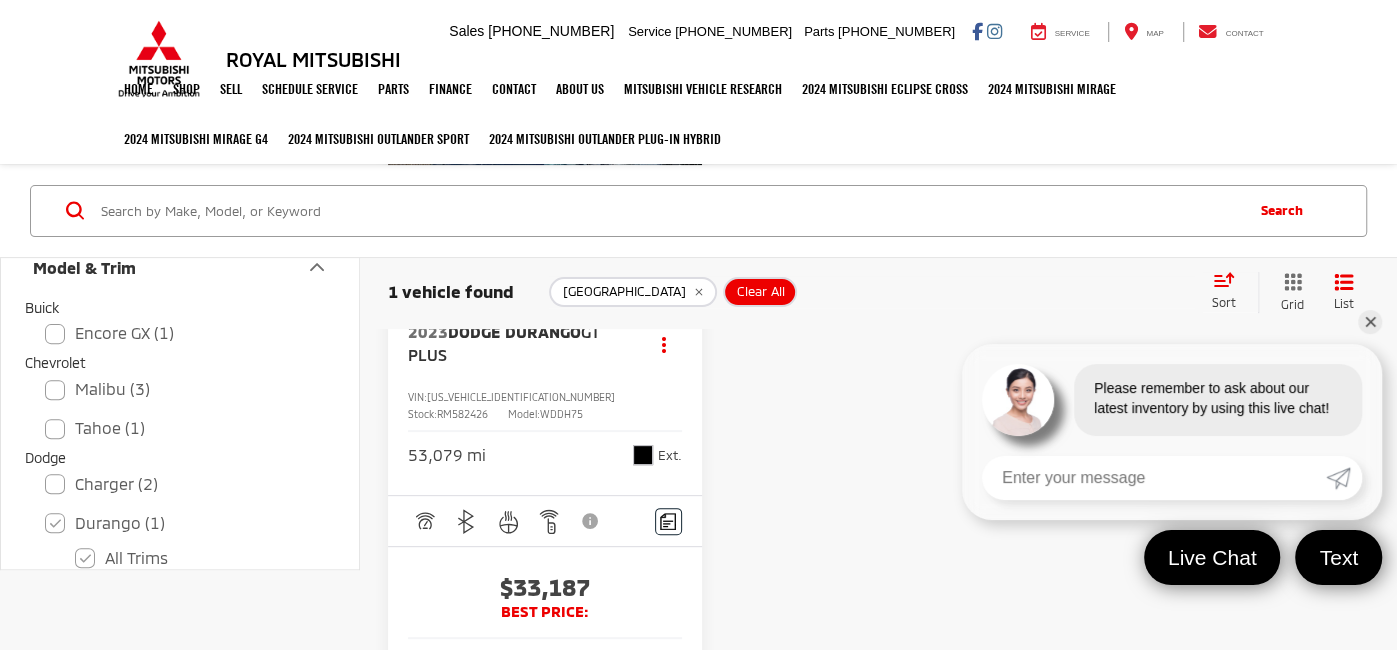 scroll, scrollTop: 304, scrollLeft: 0, axis: vertical 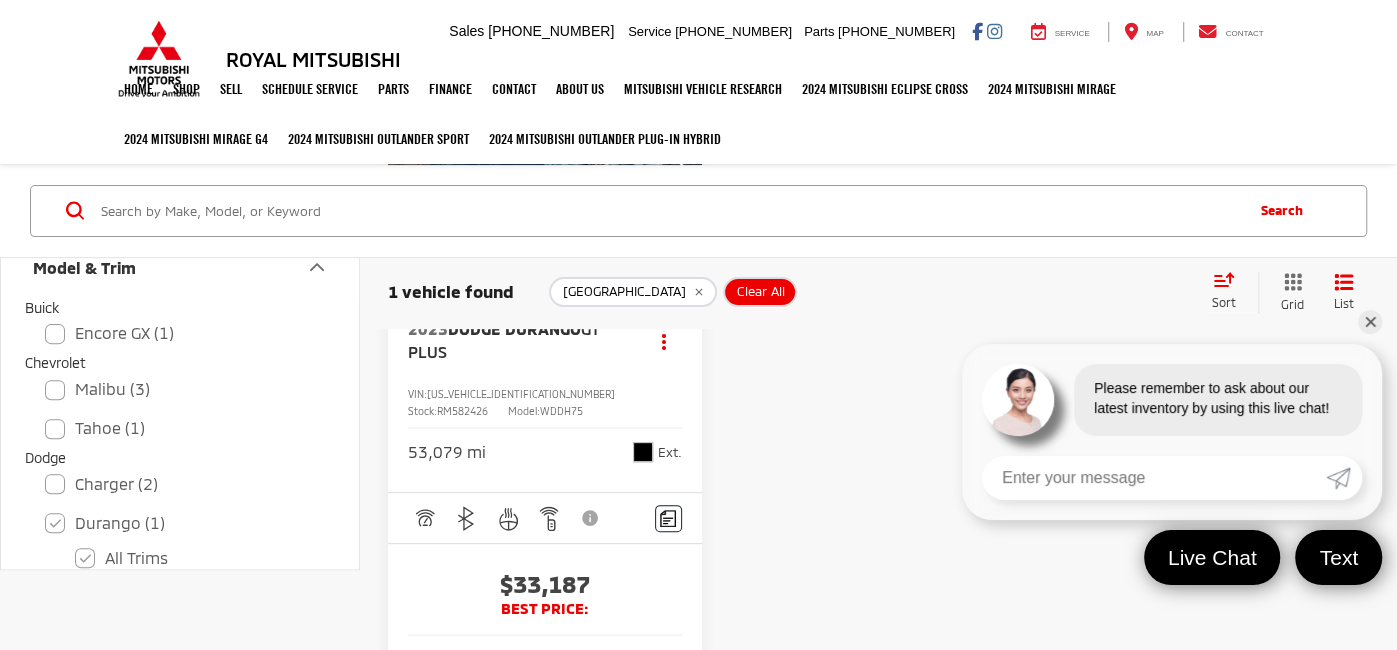 click on "Durango" 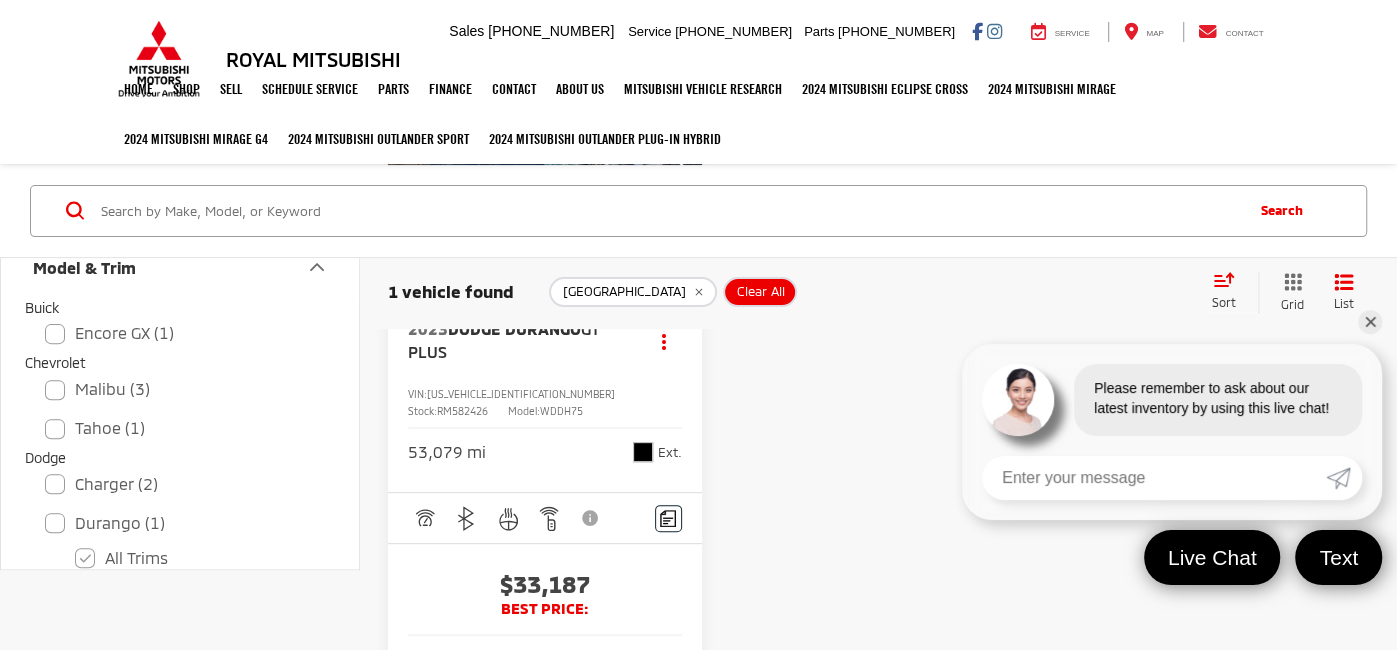 checkbox on "false" 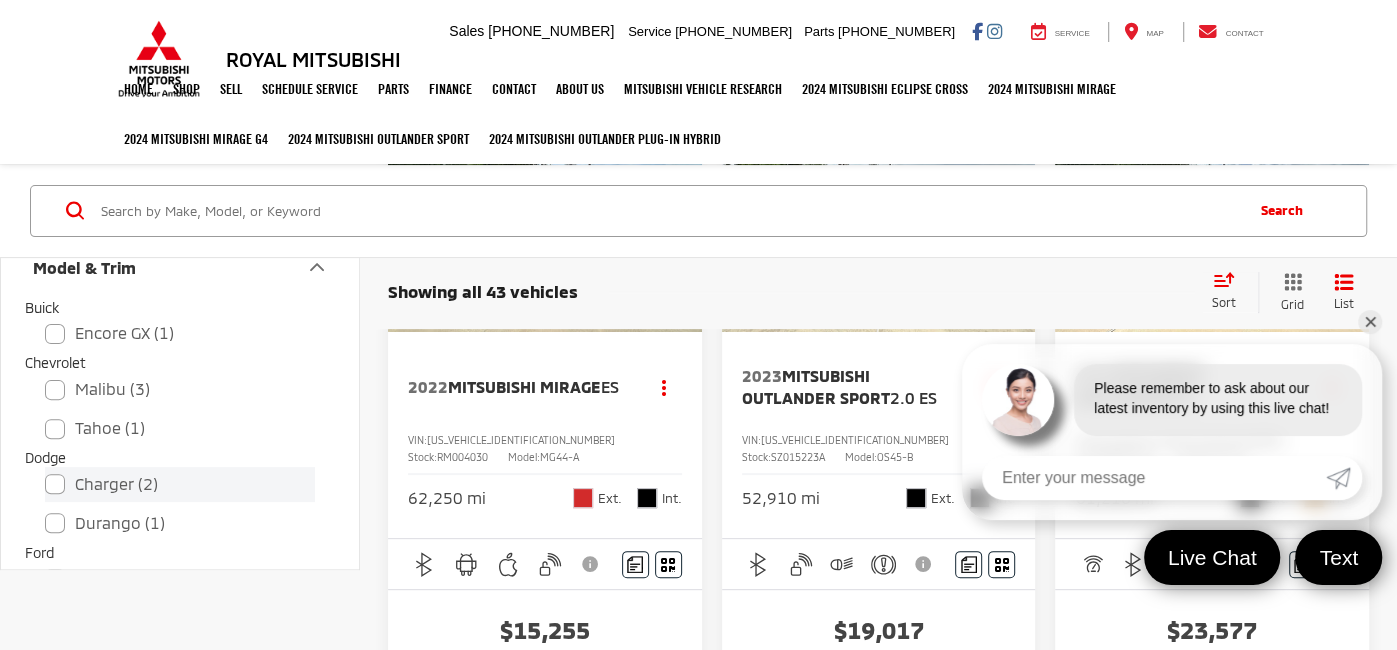 scroll, scrollTop: 293, scrollLeft: 0, axis: vertical 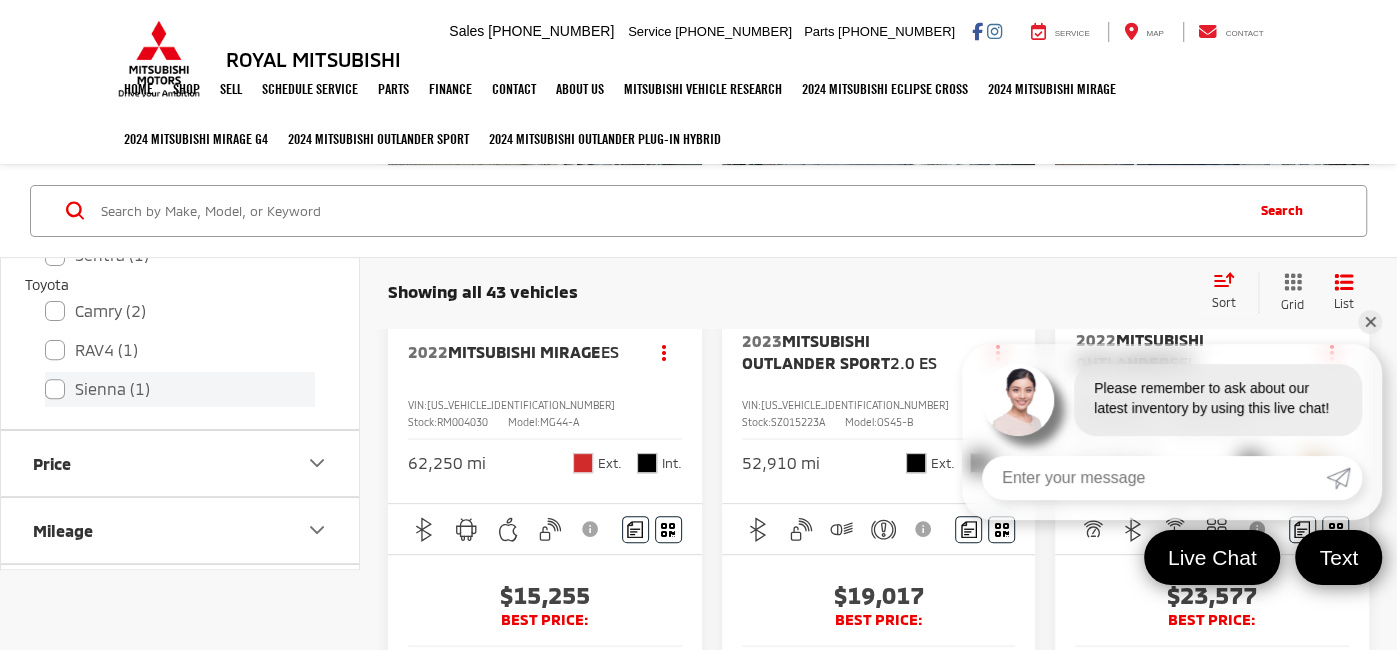 click on "Sienna (1)" at bounding box center [180, 389] 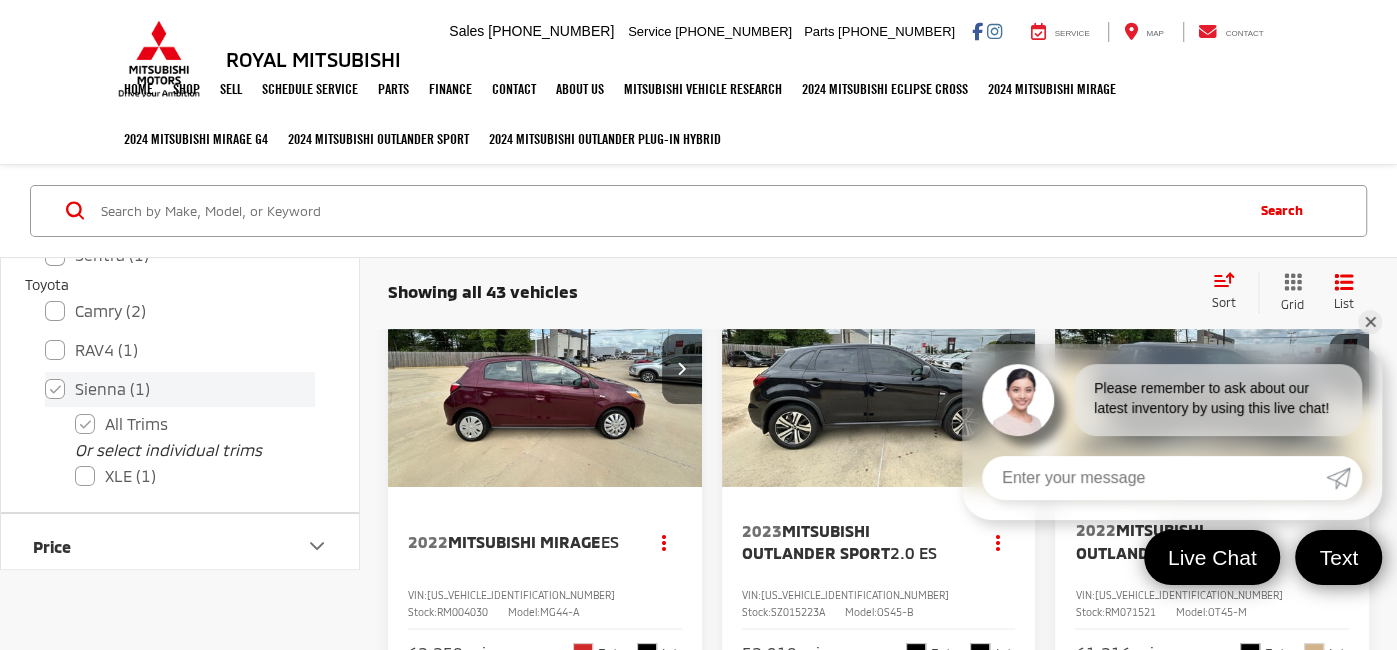 scroll, scrollTop: 21, scrollLeft: 0, axis: vertical 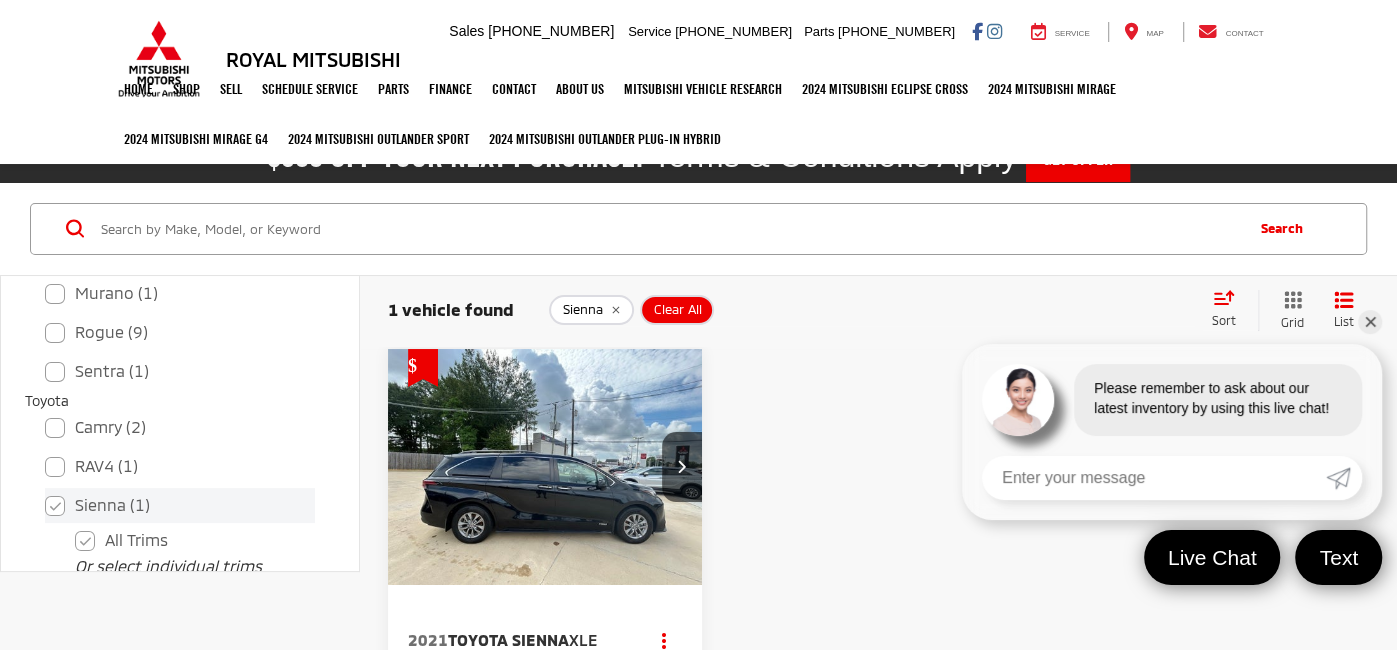 click on "Sienna (1)" at bounding box center [180, 505] 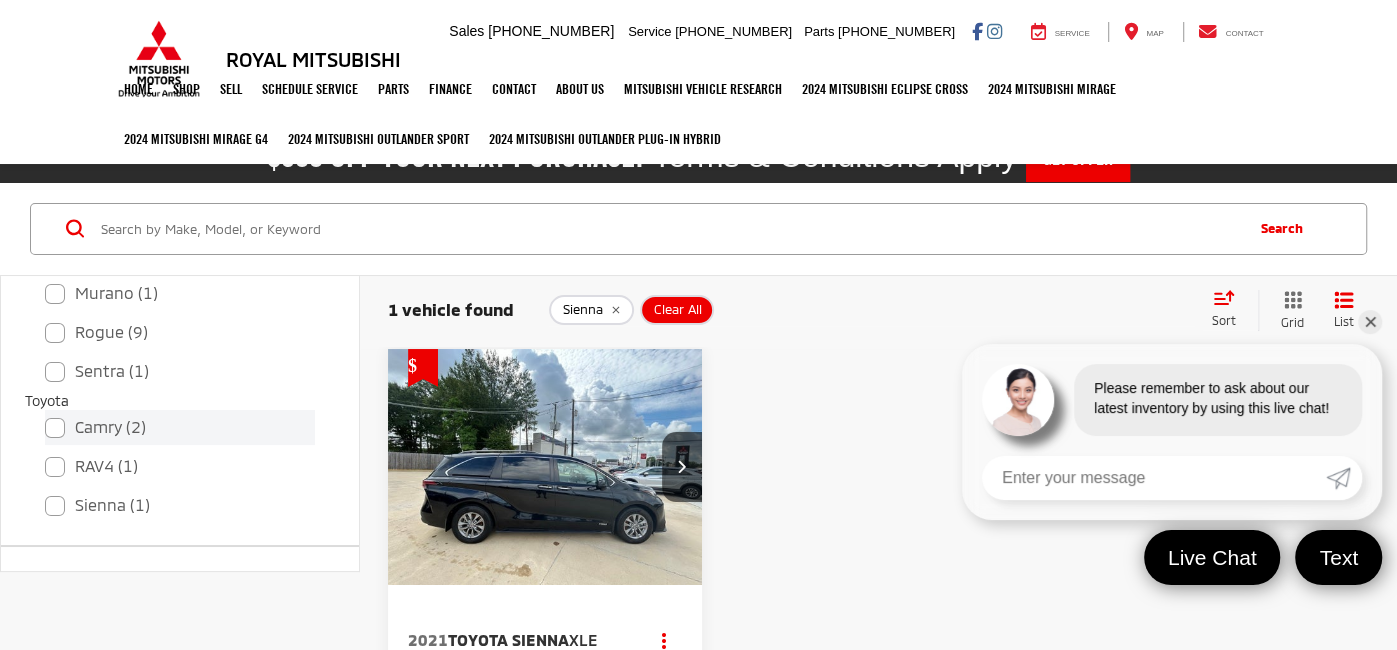 checkbox on "false" 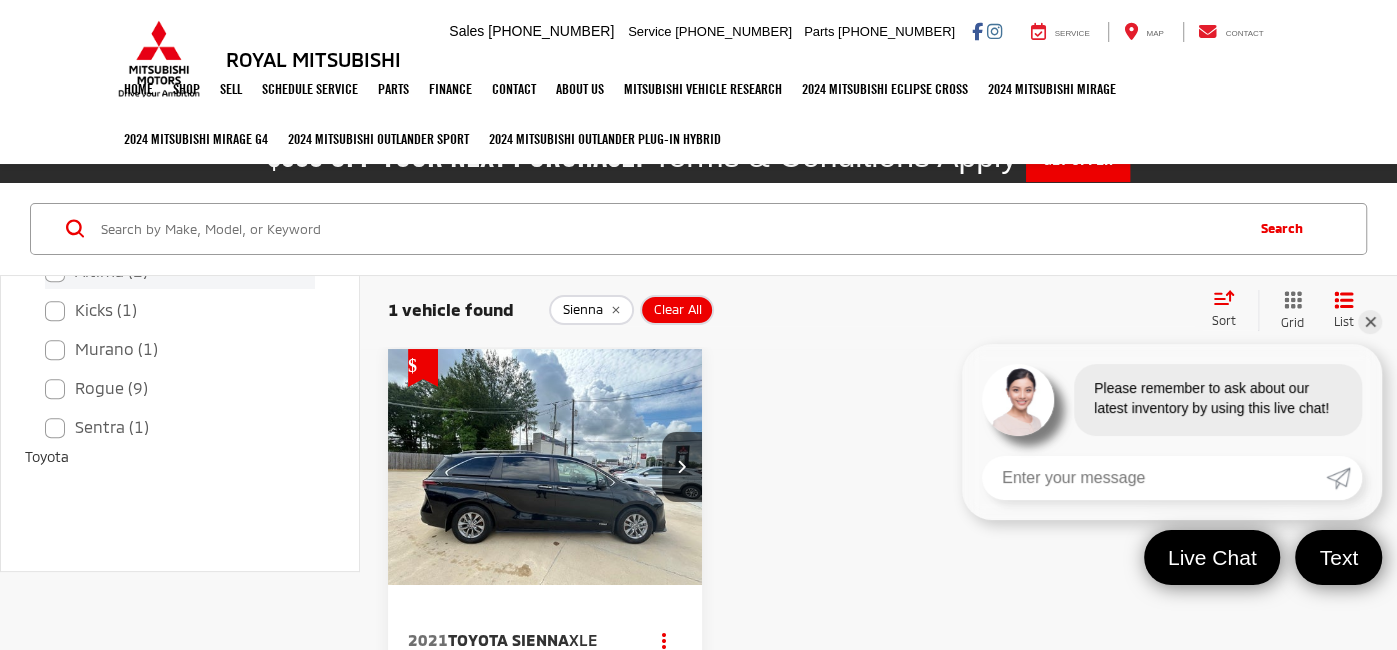 scroll, scrollTop: 1047, scrollLeft: 0, axis: vertical 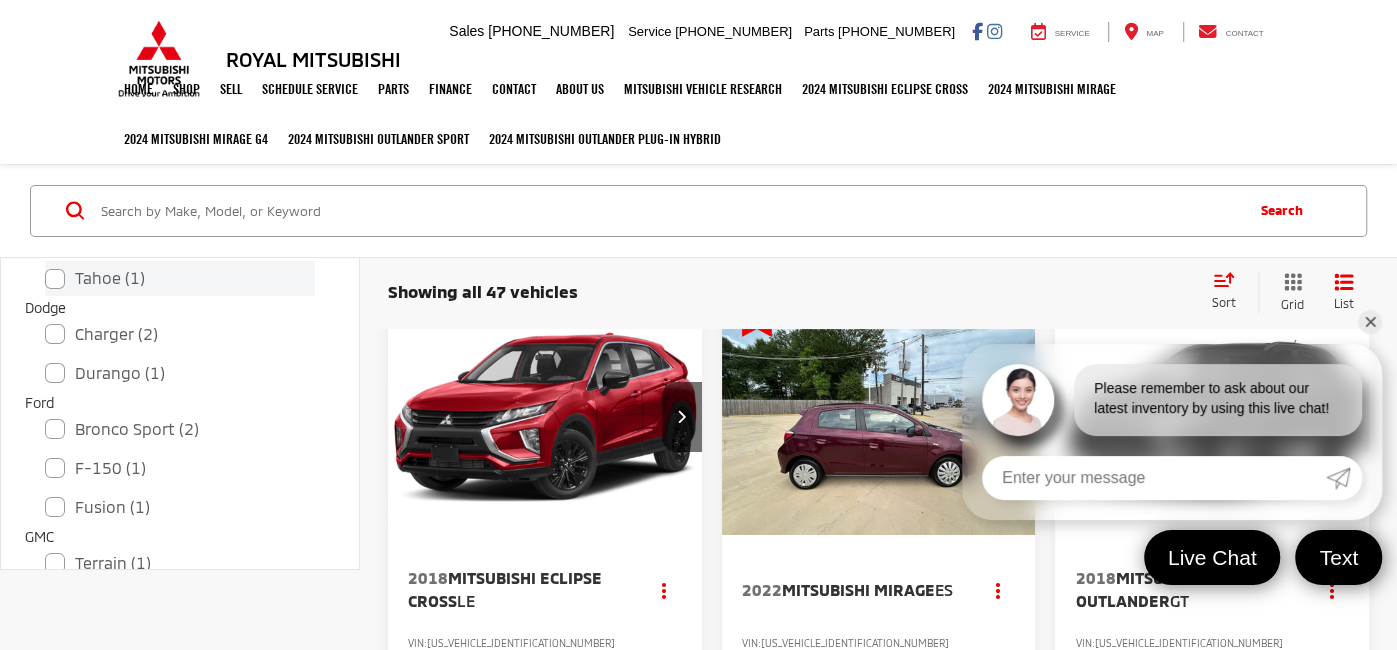 click on "Tahoe (1)" at bounding box center [180, 278] 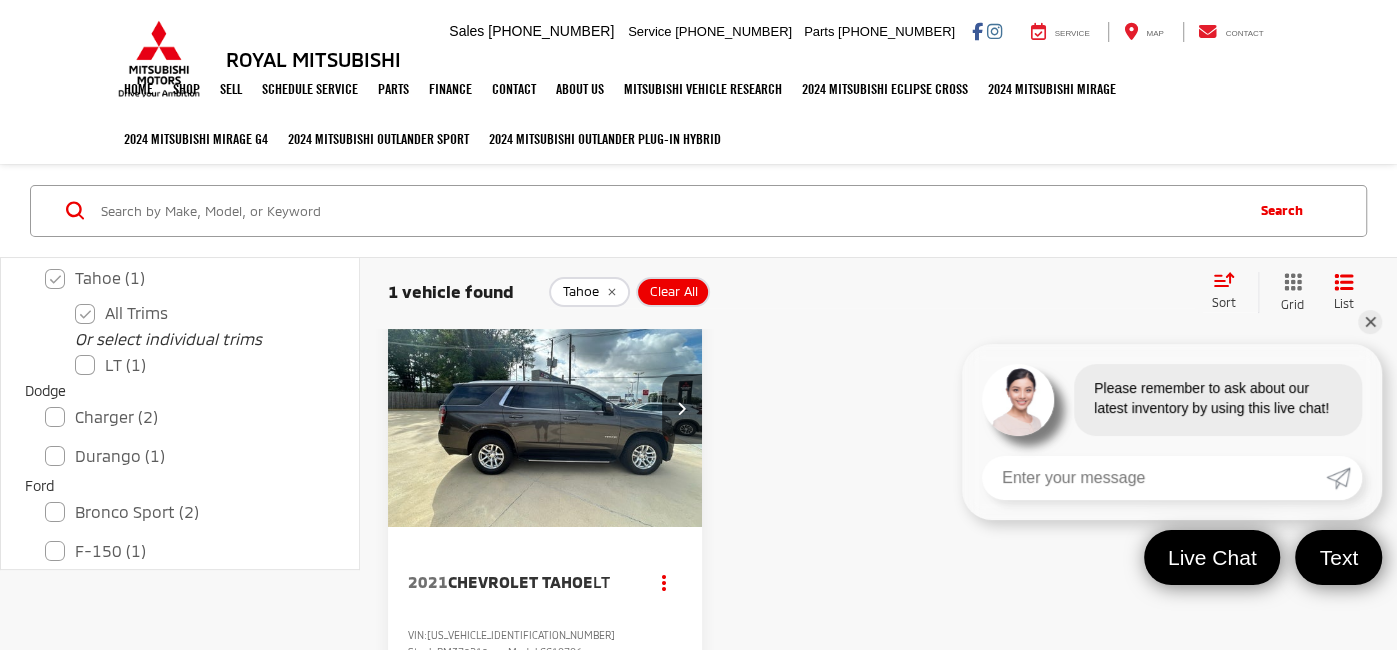 scroll, scrollTop: 69, scrollLeft: 0, axis: vertical 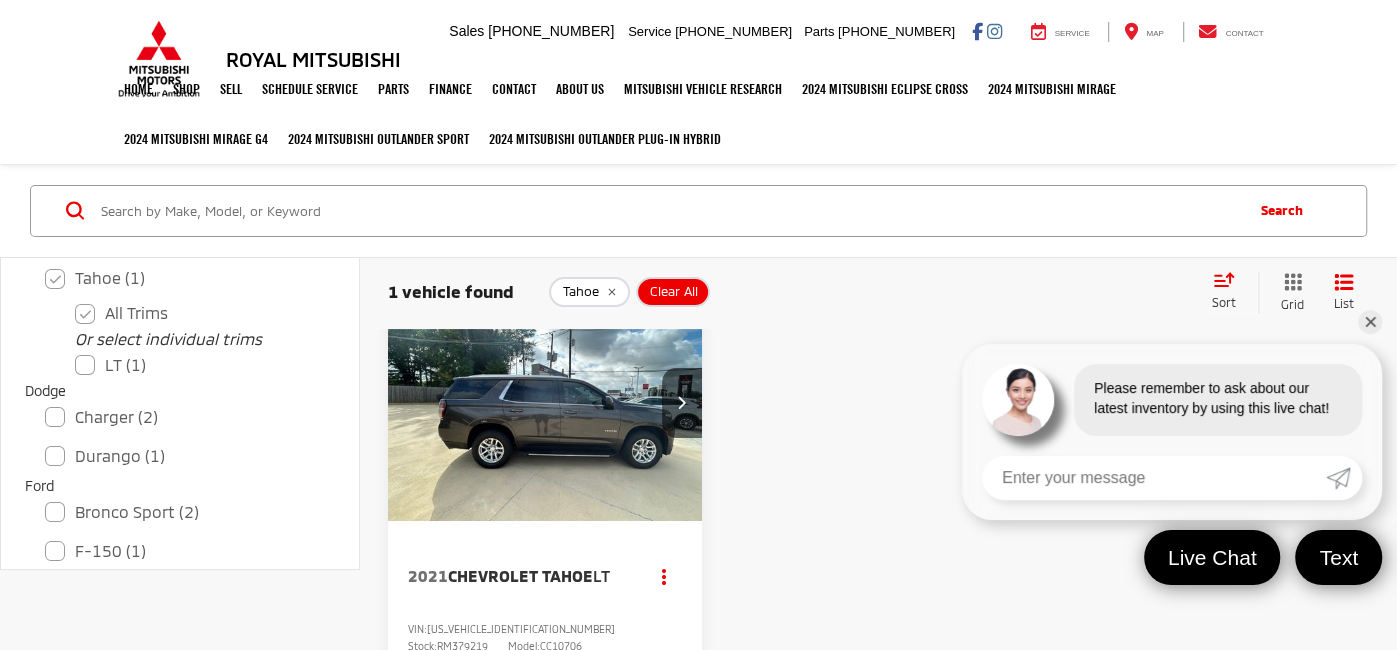 click at bounding box center (545, 403) 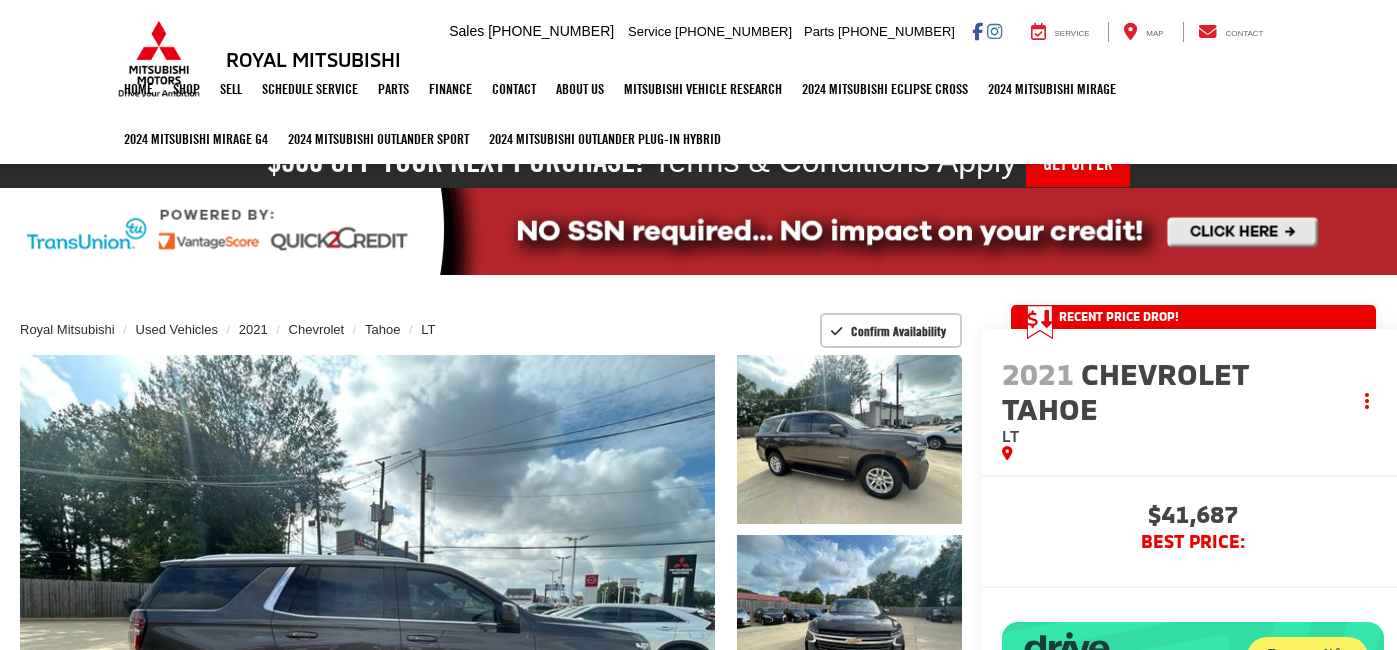 scroll, scrollTop: 0, scrollLeft: 0, axis: both 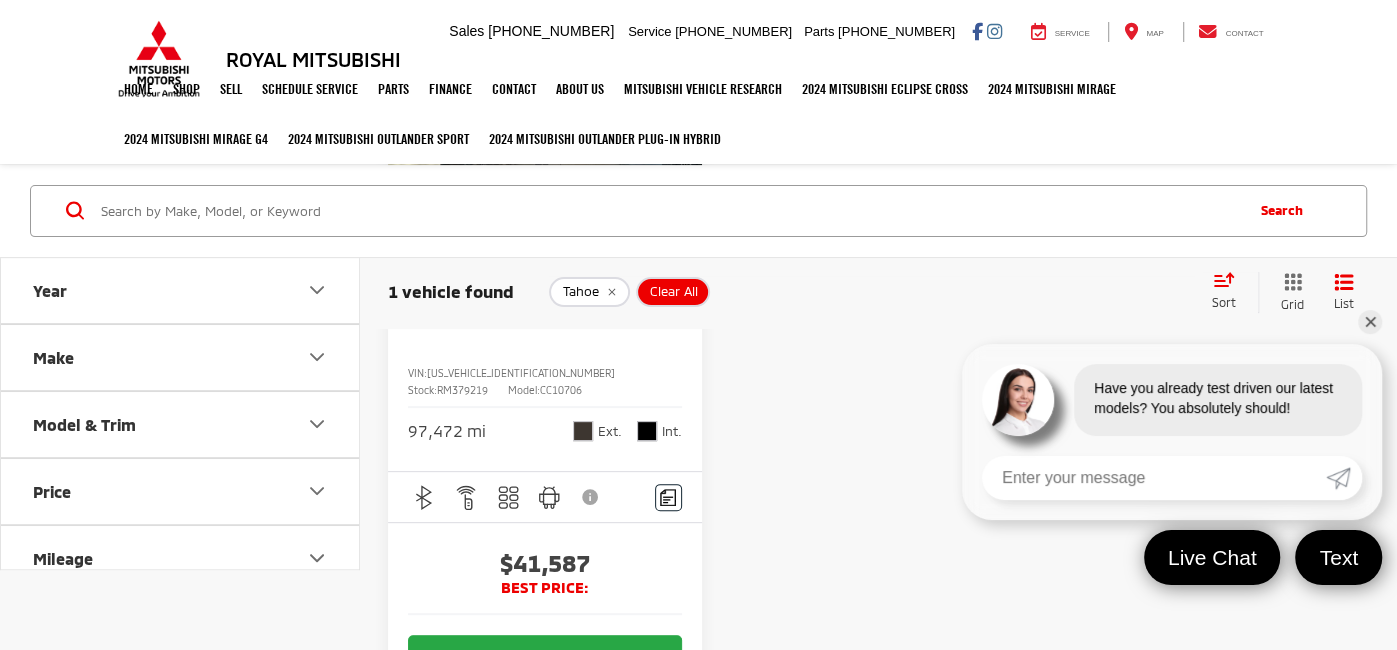 click at bounding box center (670, 210) 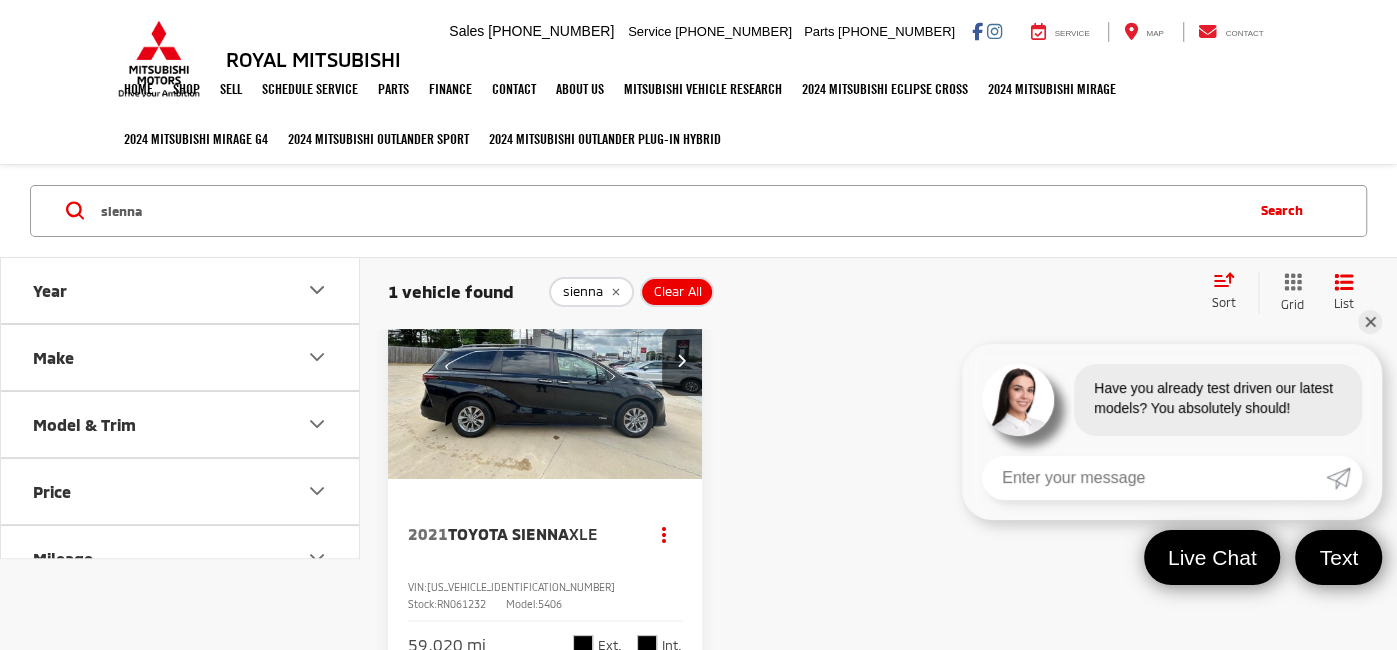 scroll, scrollTop: 0, scrollLeft: 0, axis: both 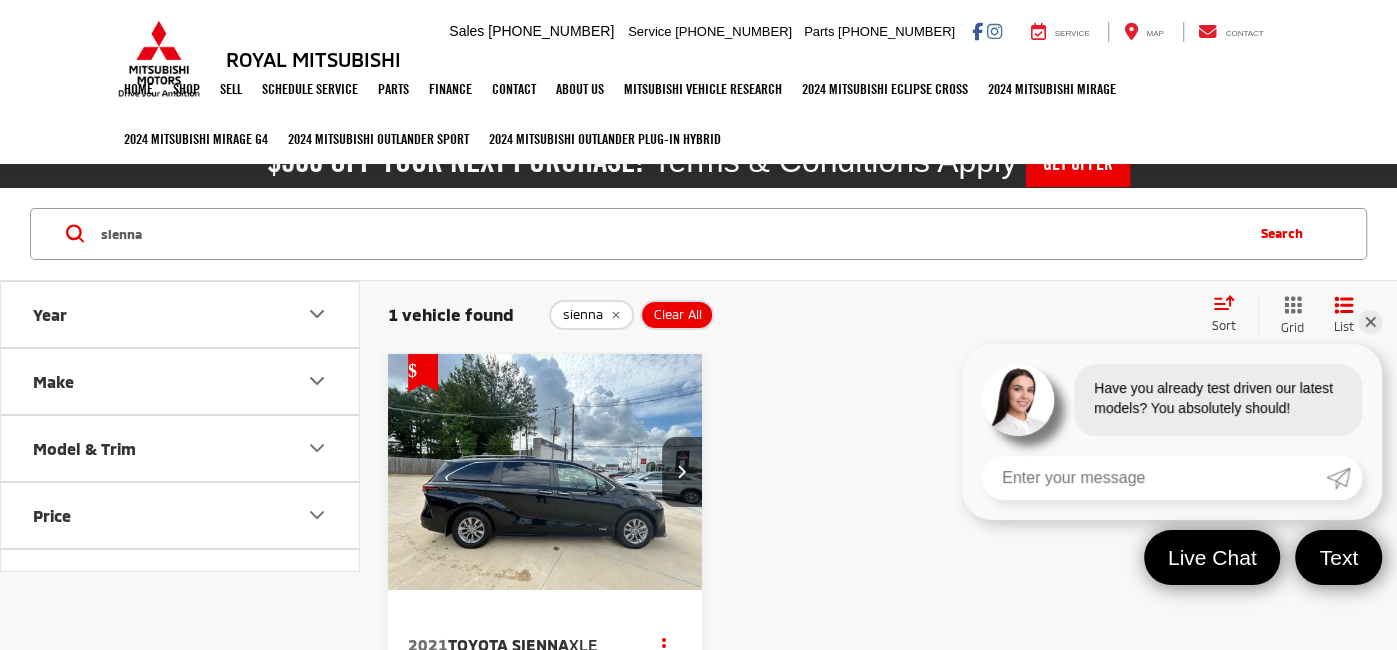 click on "sienna" at bounding box center (670, 234) 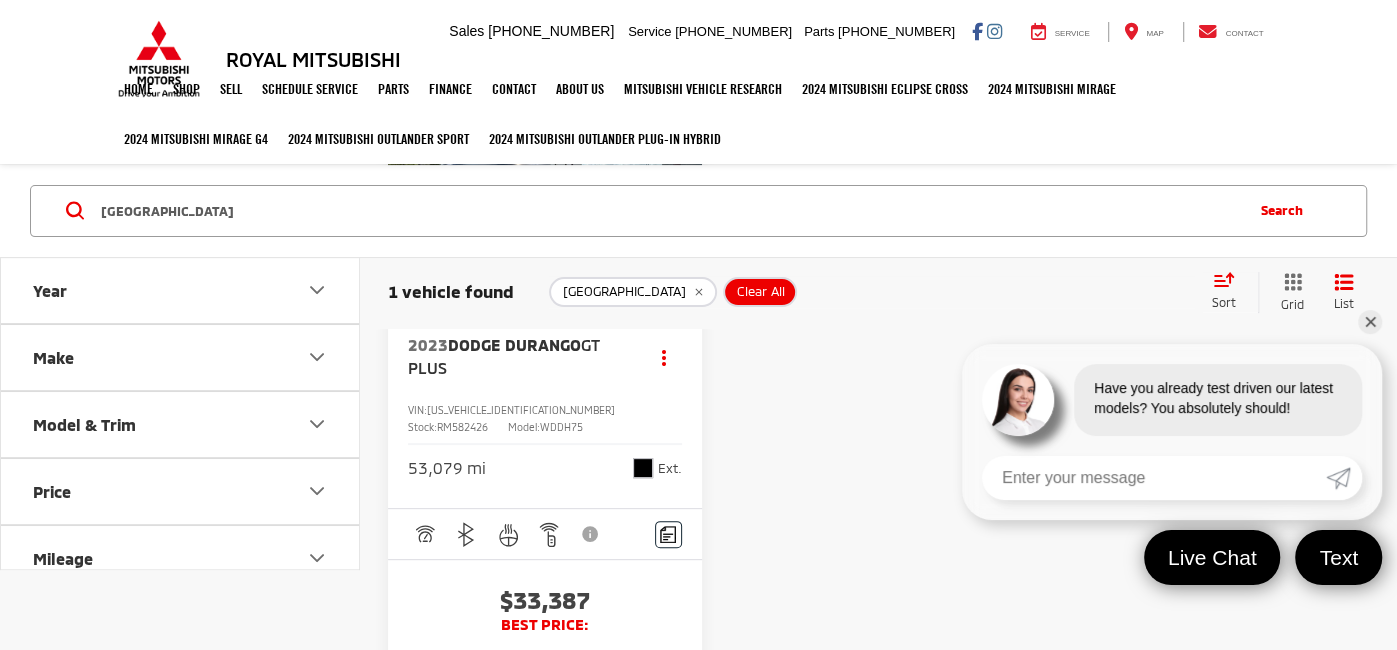 scroll, scrollTop: 433, scrollLeft: 0, axis: vertical 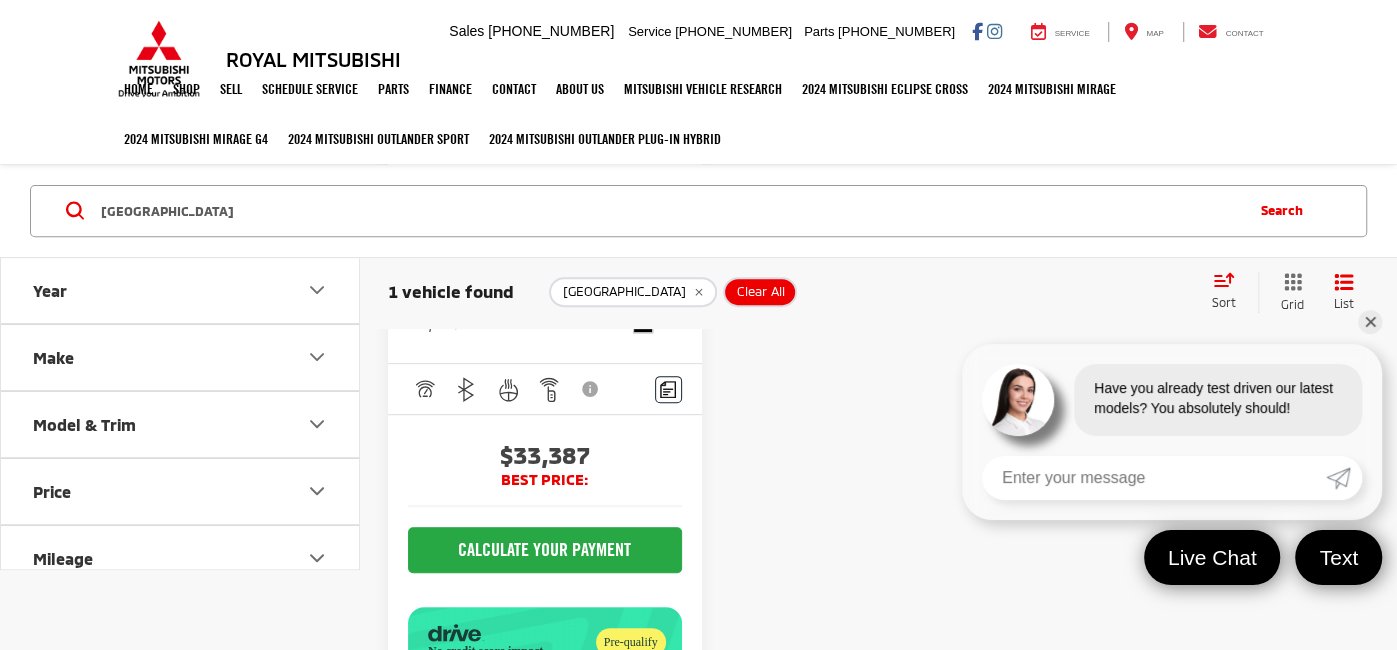 click on "durango" at bounding box center [670, 210] 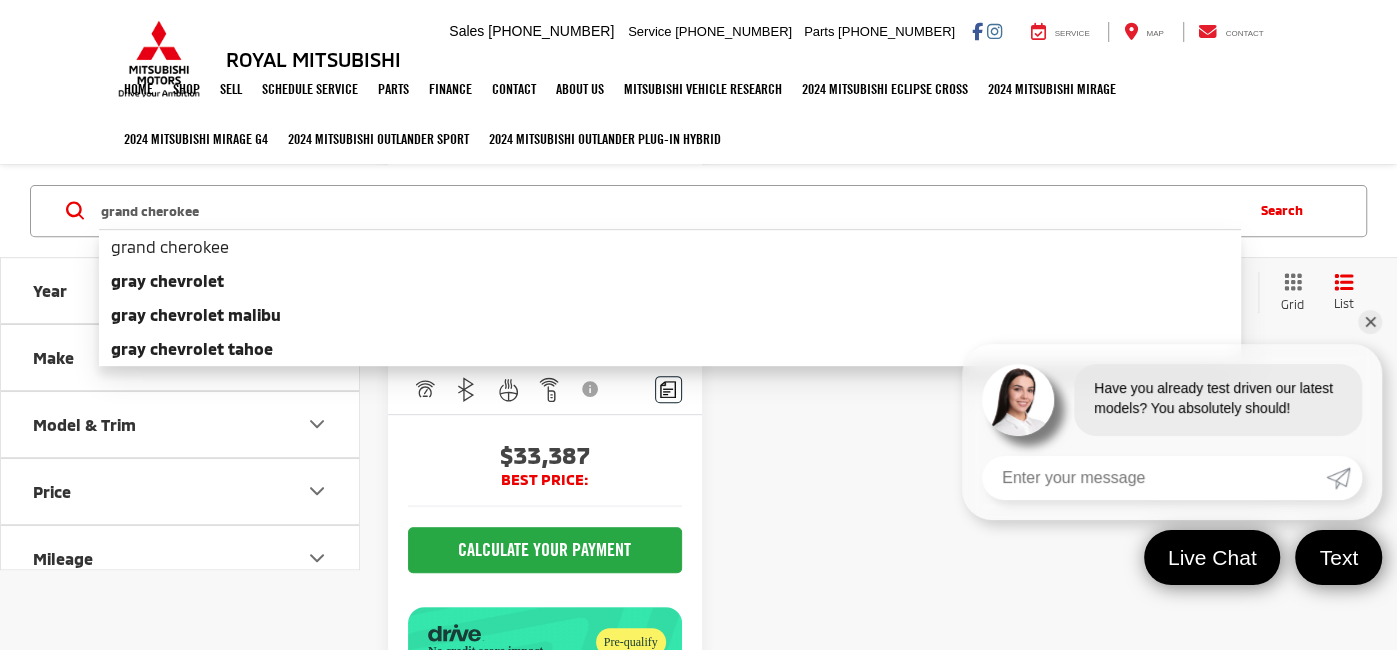 type on "grand cherokee" 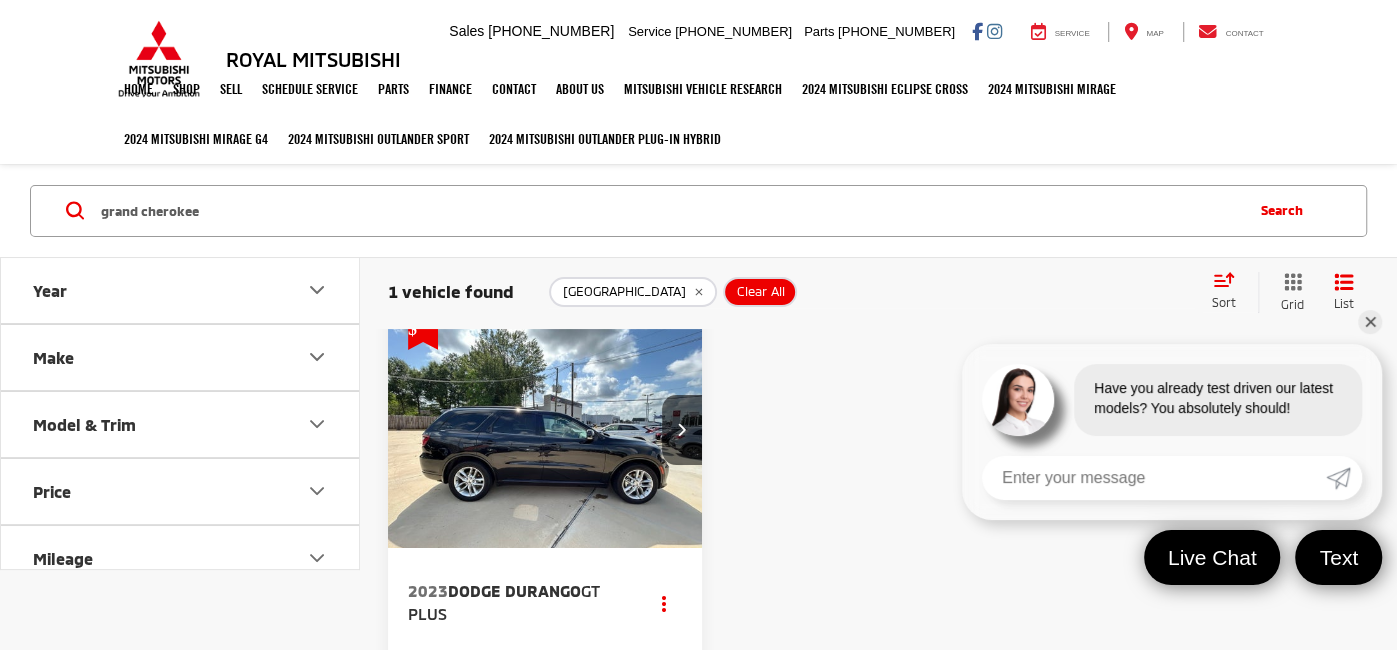 scroll, scrollTop: 21, scrollLeft: 0, axis: vertical 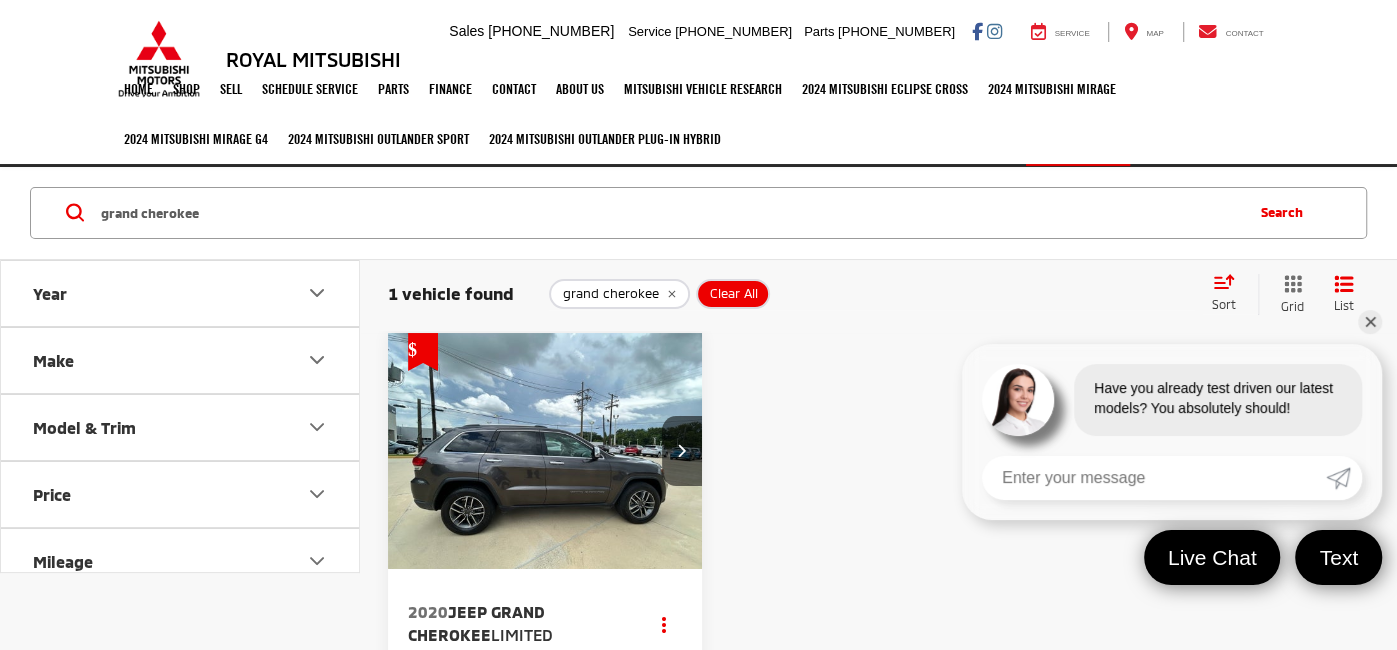 click at bounding box center (545, 451) 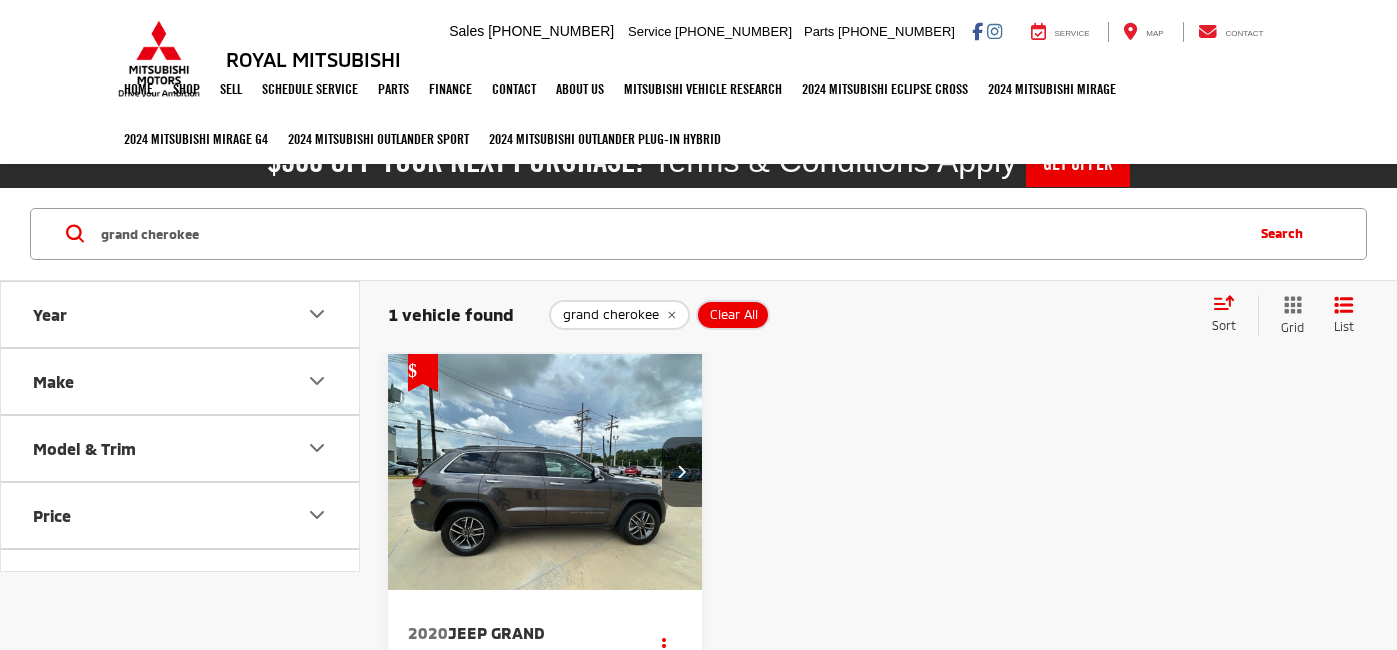 scroll, scrollTop: 0, scrollLeft: 0, axis: both 